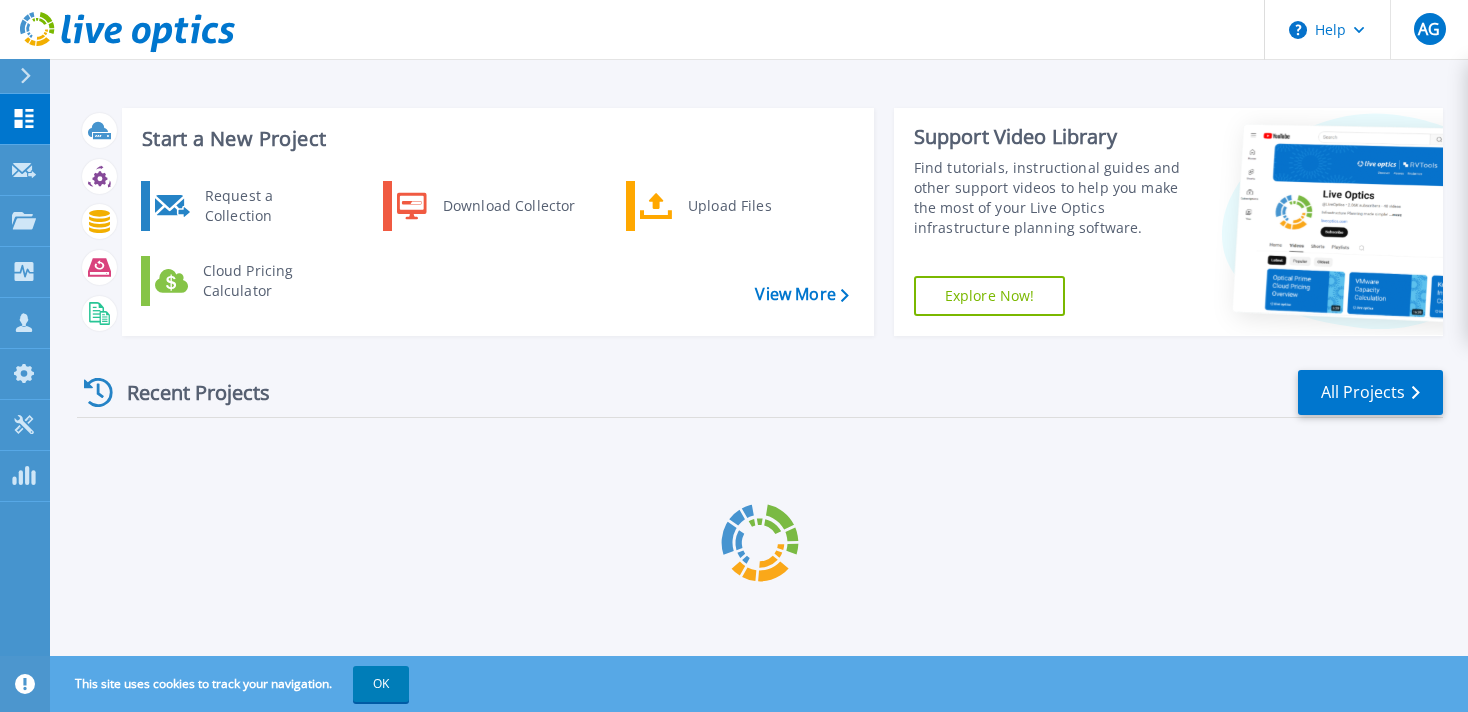 scroll, scrollTop: 0, scrollLeft: 0, axis: both 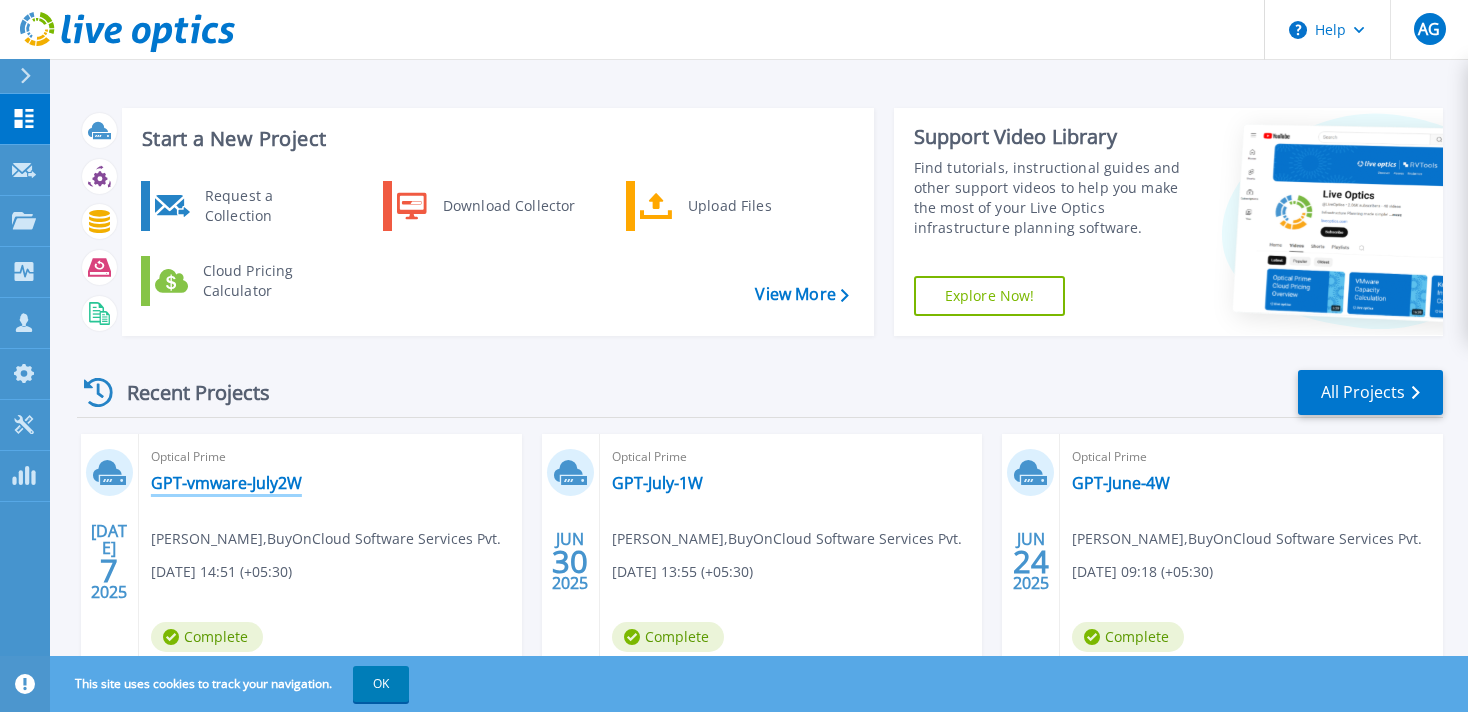 click on "GPT-vmware-July2W" at bounding box center (226, 483) 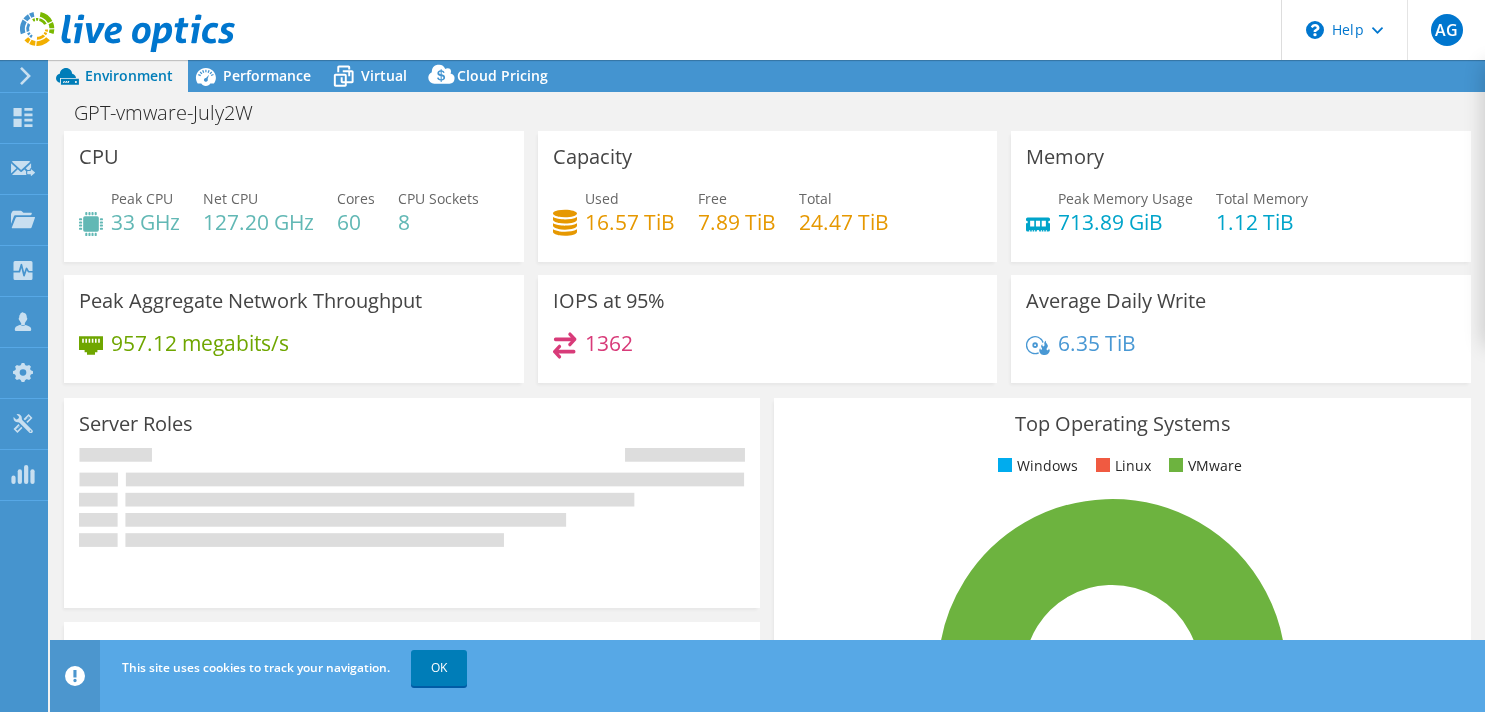 select on "USD" 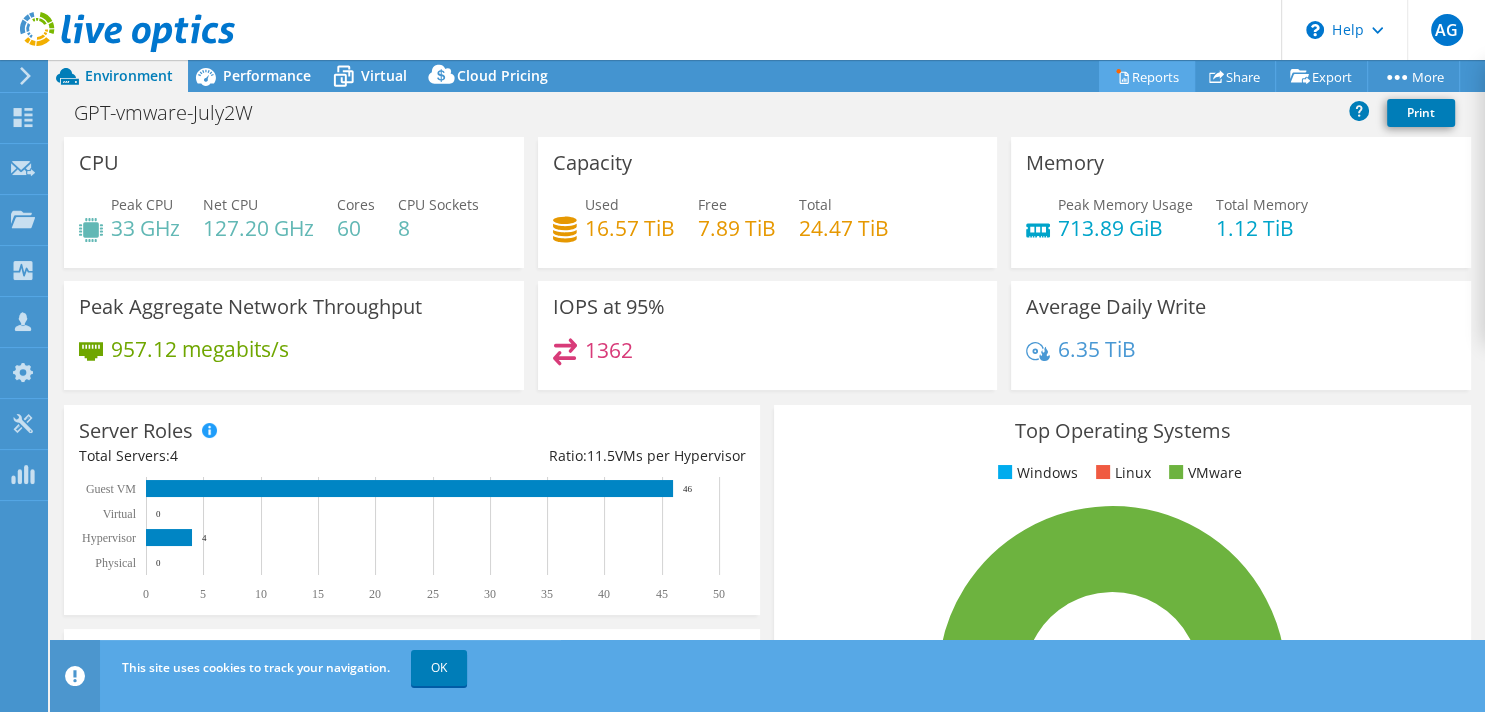 click on "Reports" at bounding box center (1147, 76) 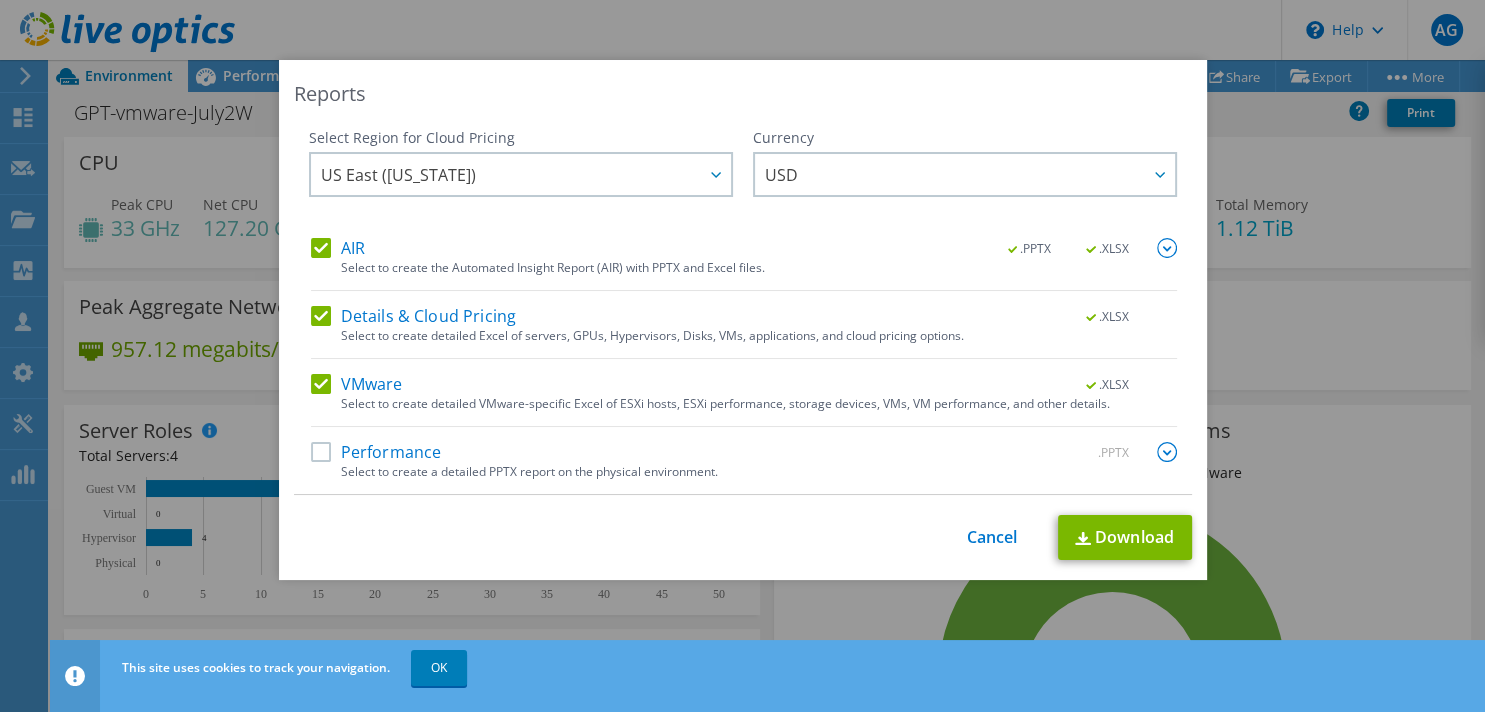 click on "AIR" at bounding box center (338, 248) 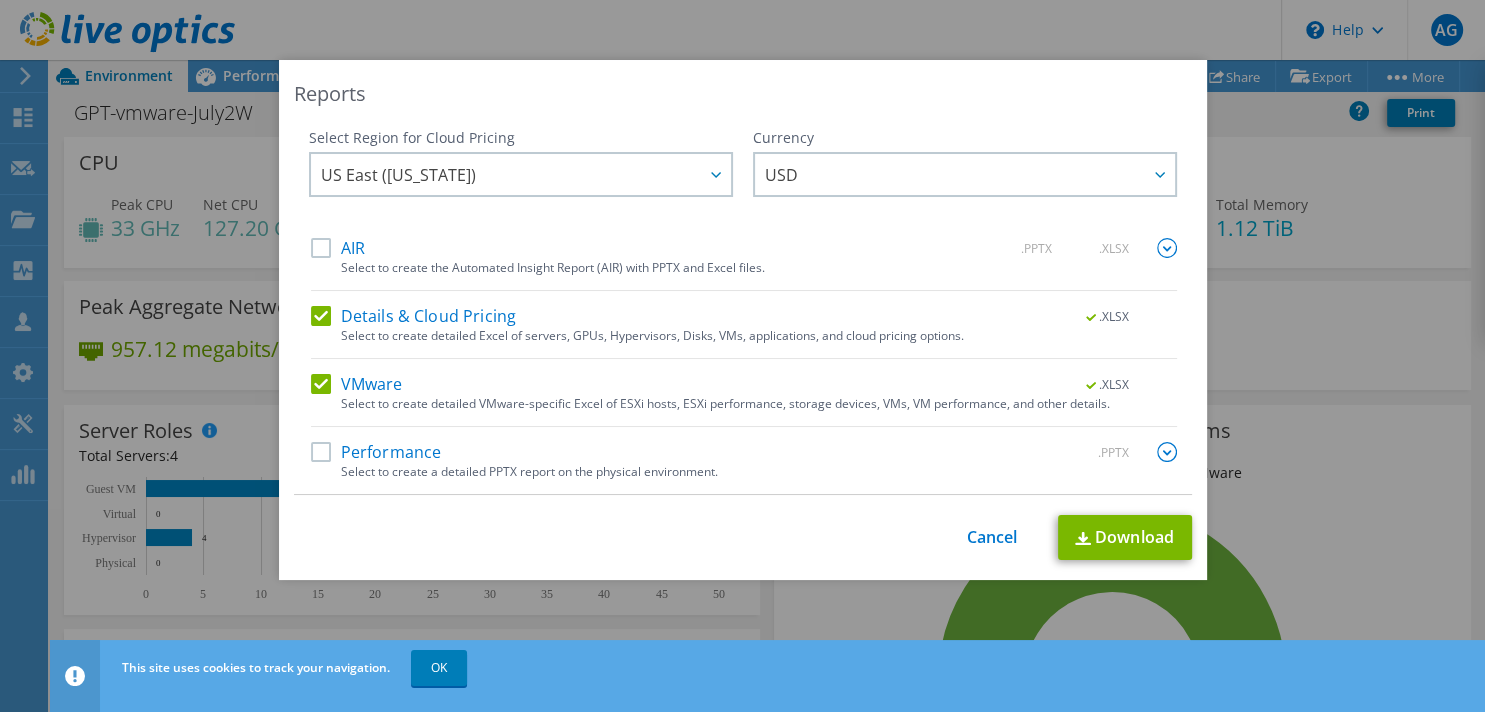 click on "Details & Cloud Pricing" at bounding box center (414, 316) 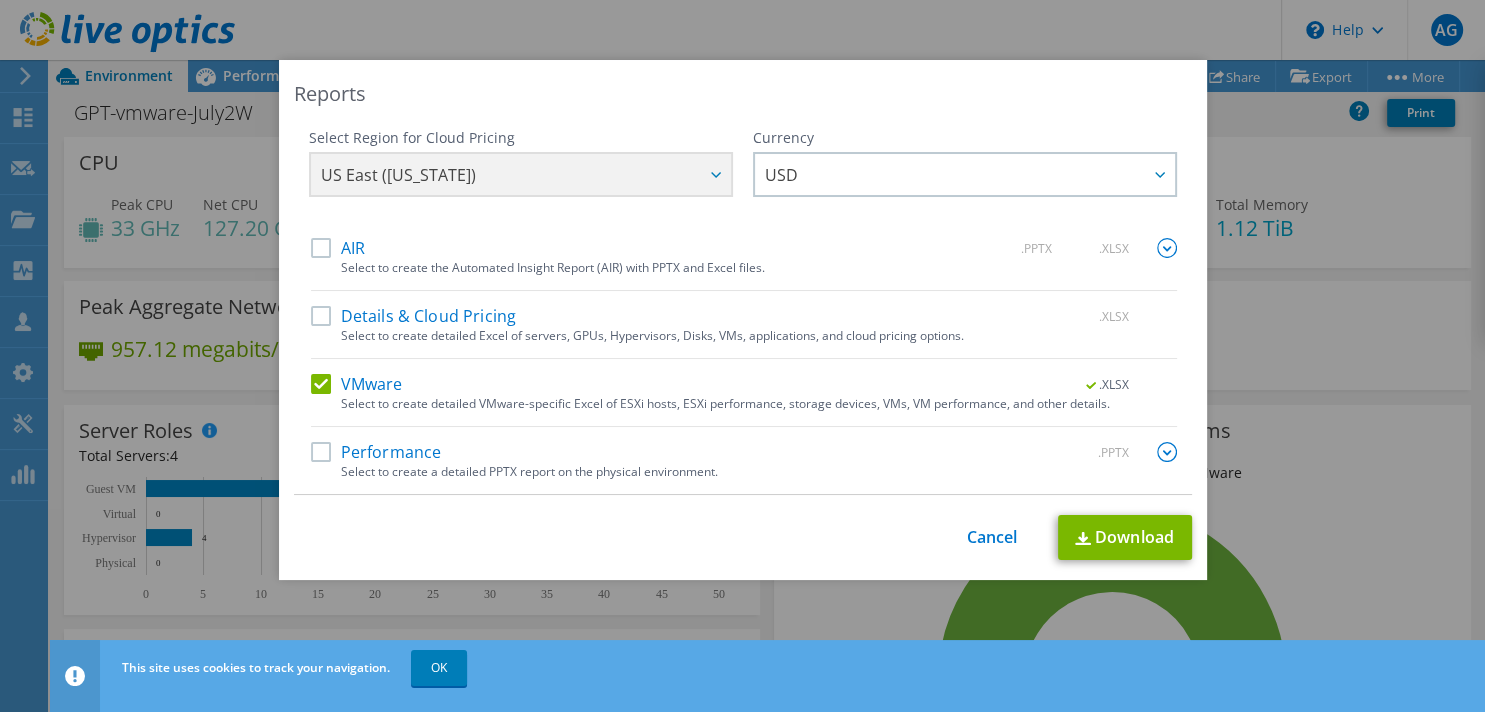 click on "VMware" at bounding box center (357, 384) 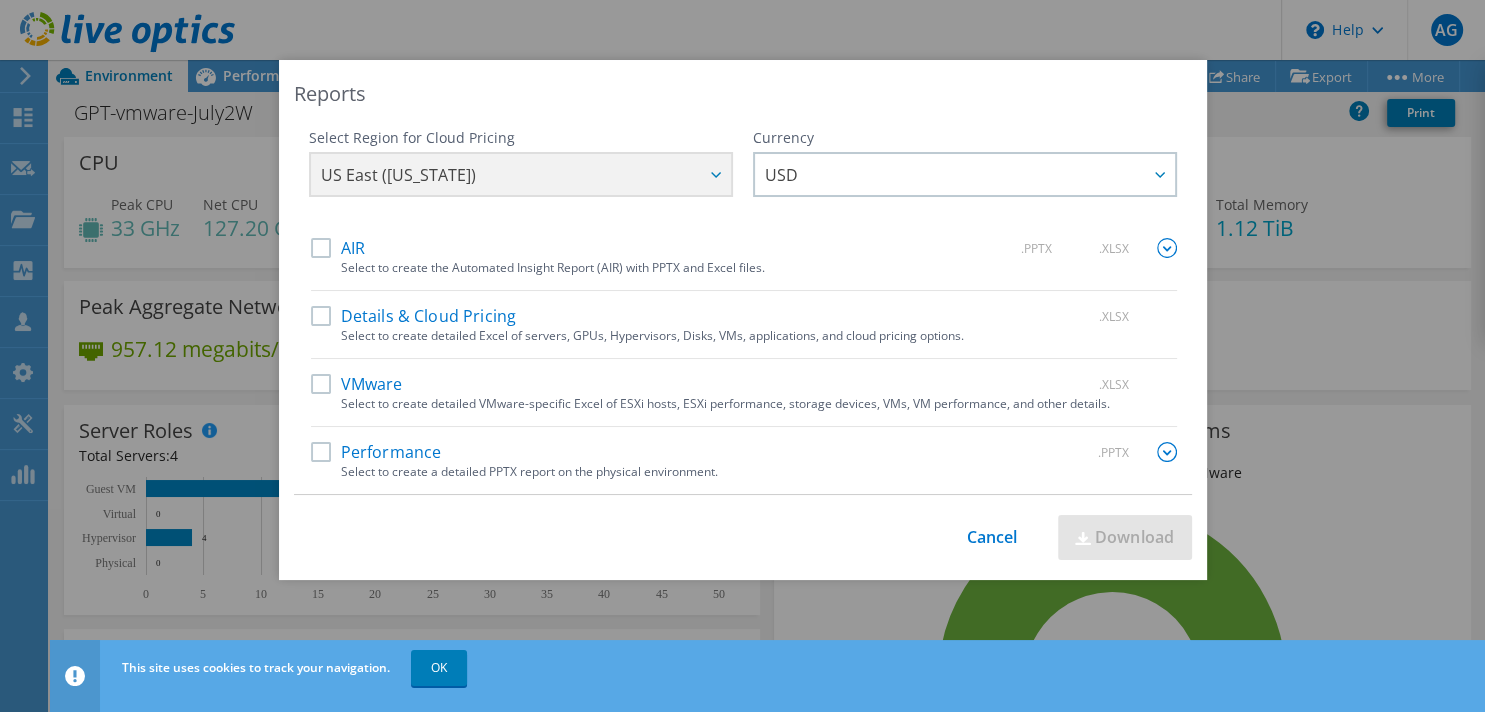 click on "Performance" at bounding box center [376, 452] 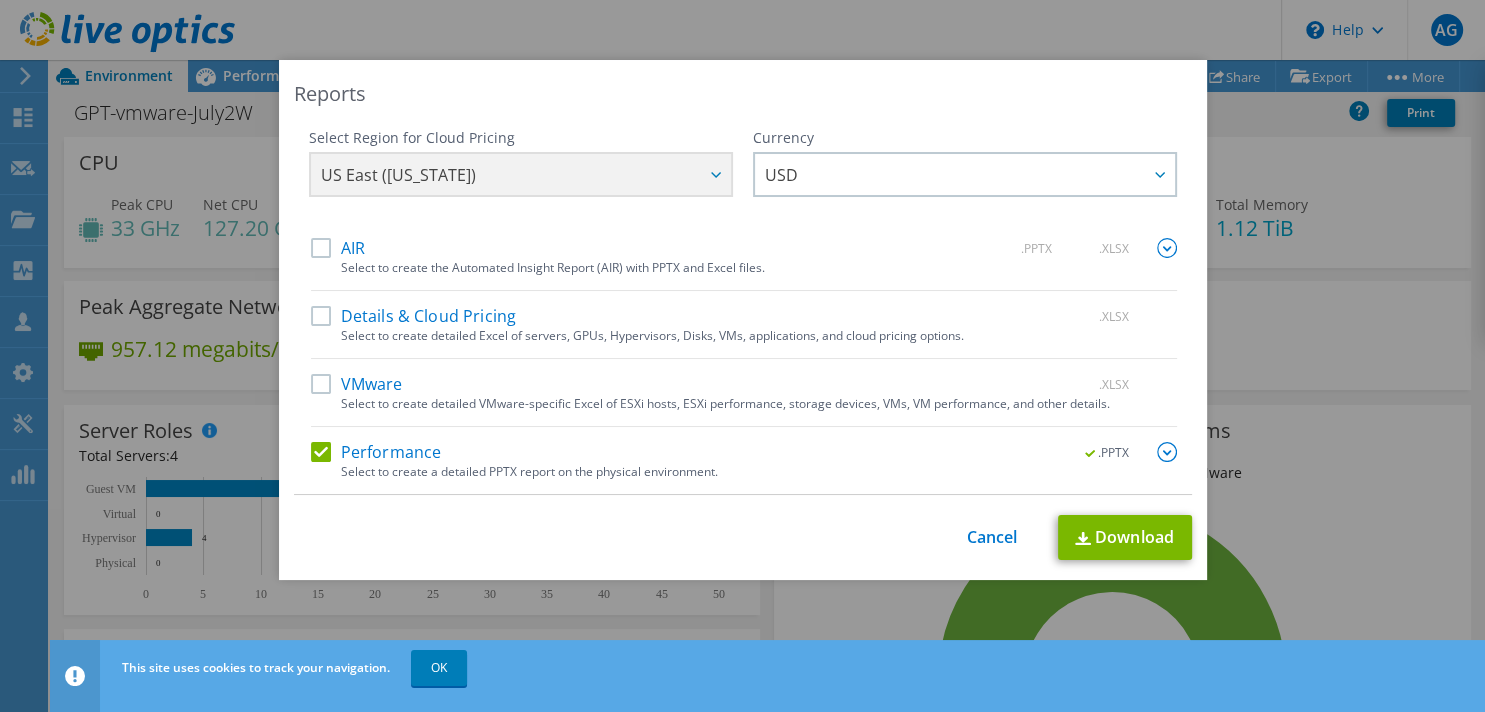 click at bounding box center (1167, 452) 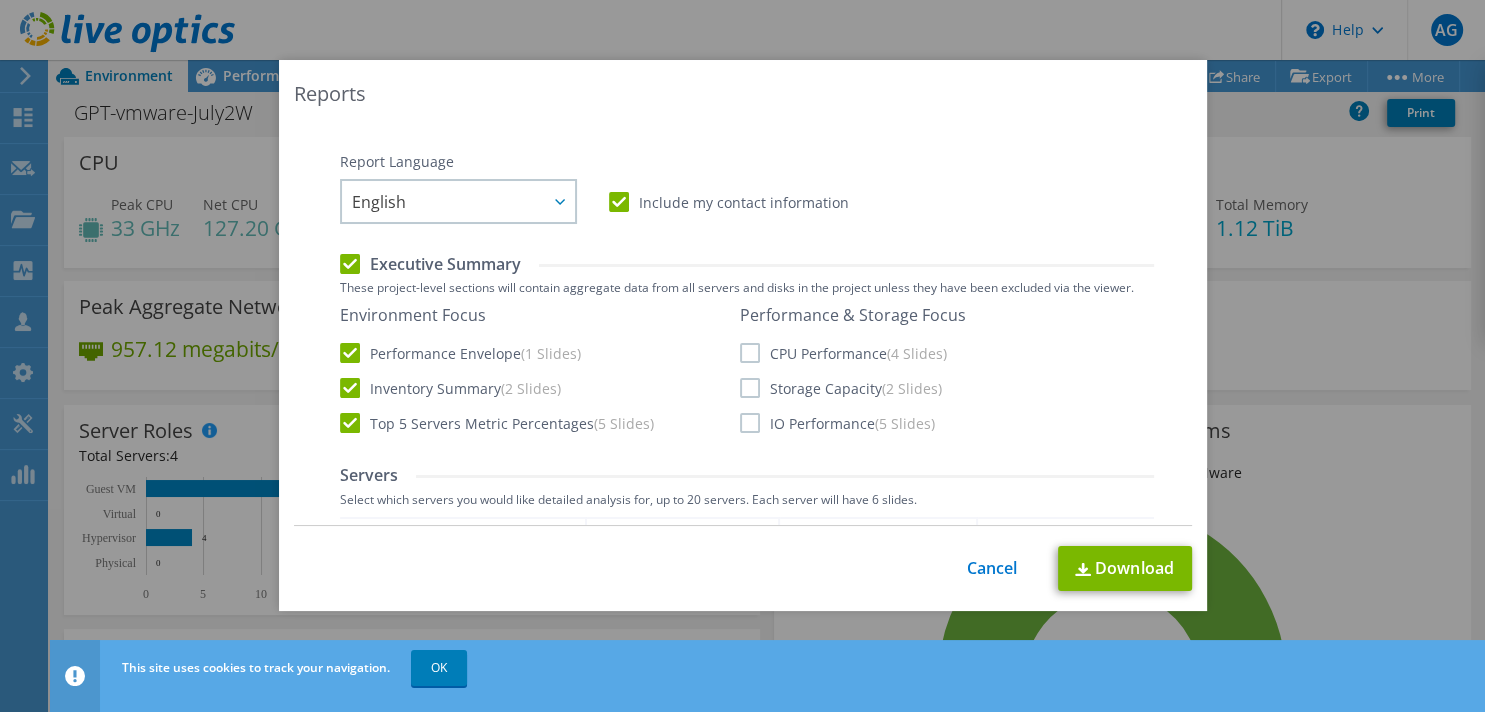 scroll, scrollTop: 370, scrollLeft: 0, axis: vertical 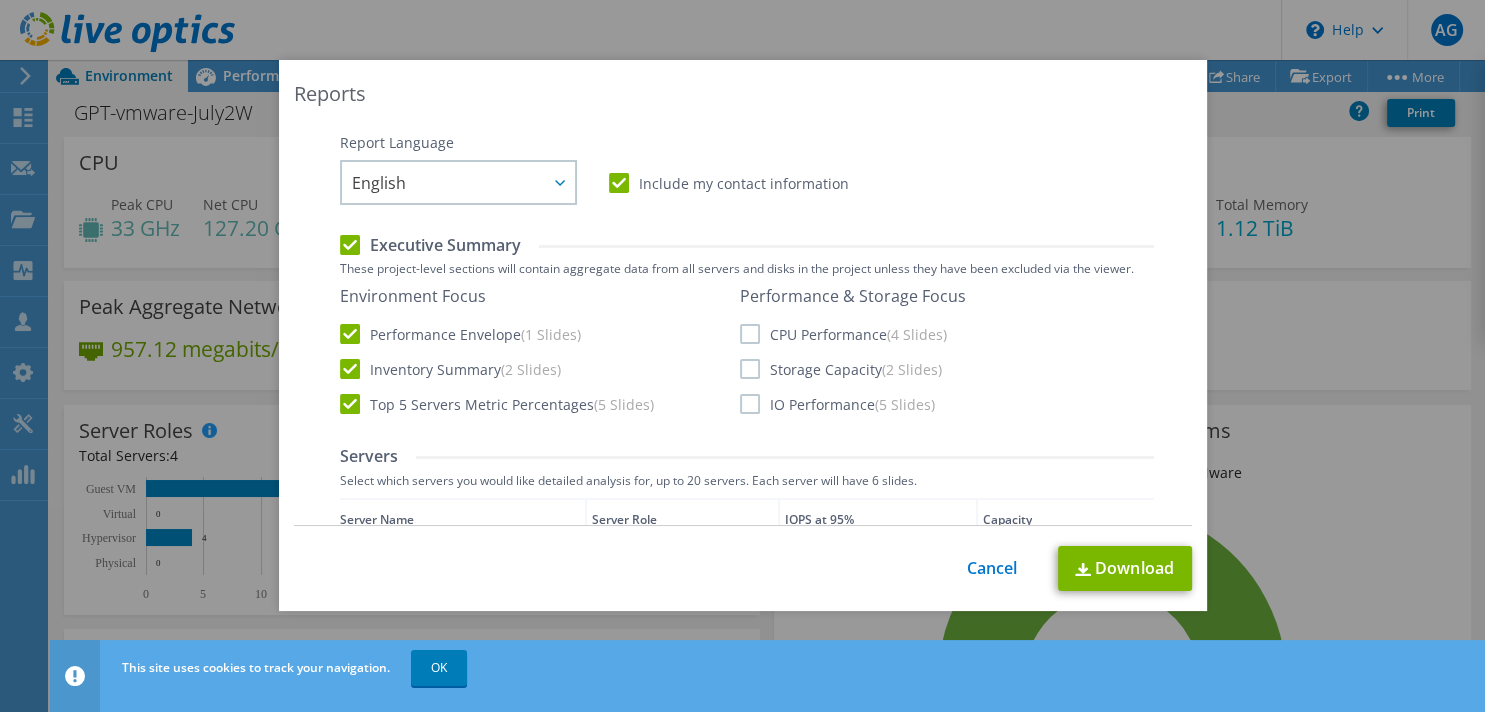 click on "CPU Performance  (4 Slides)" at bounding box center [843, 334] 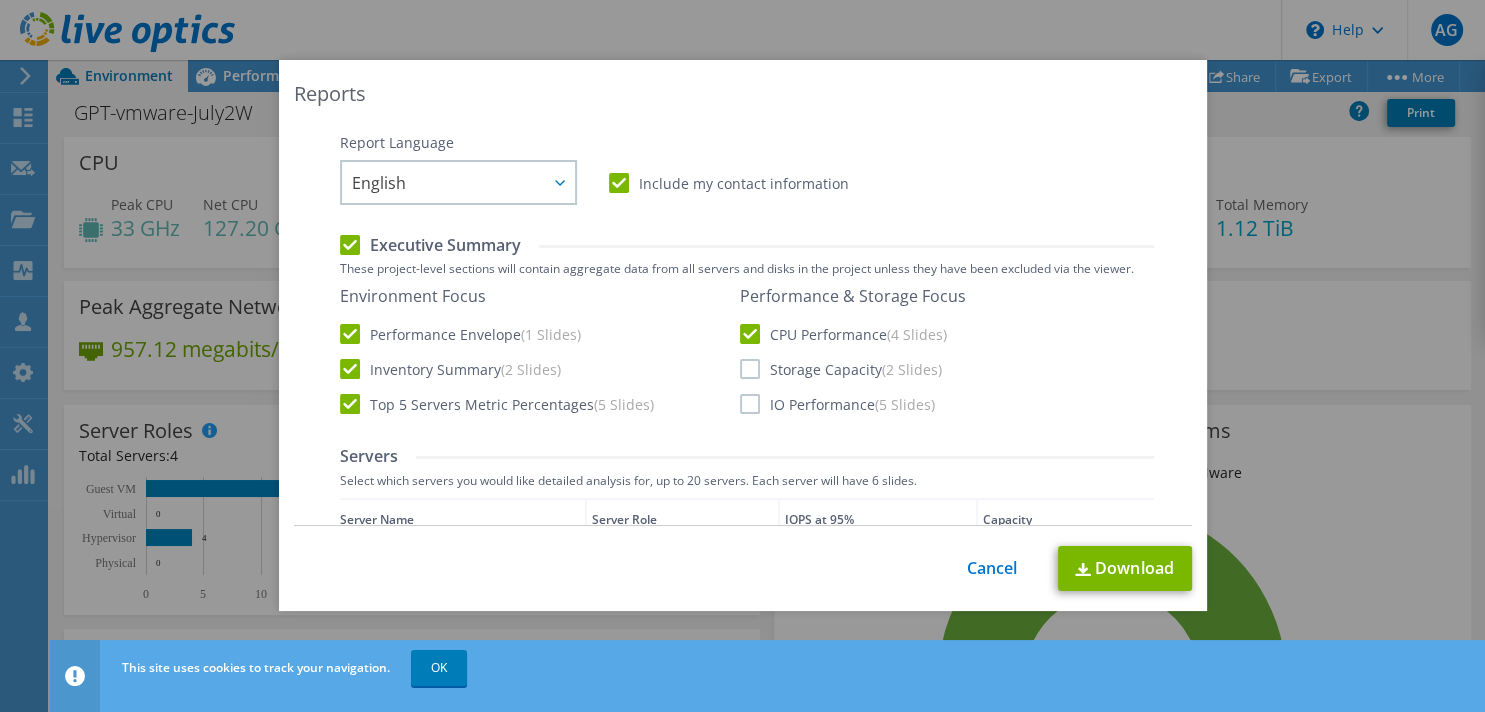 click on "Storage Capacity  (2 Slides)" at bounding box center (841, 369) 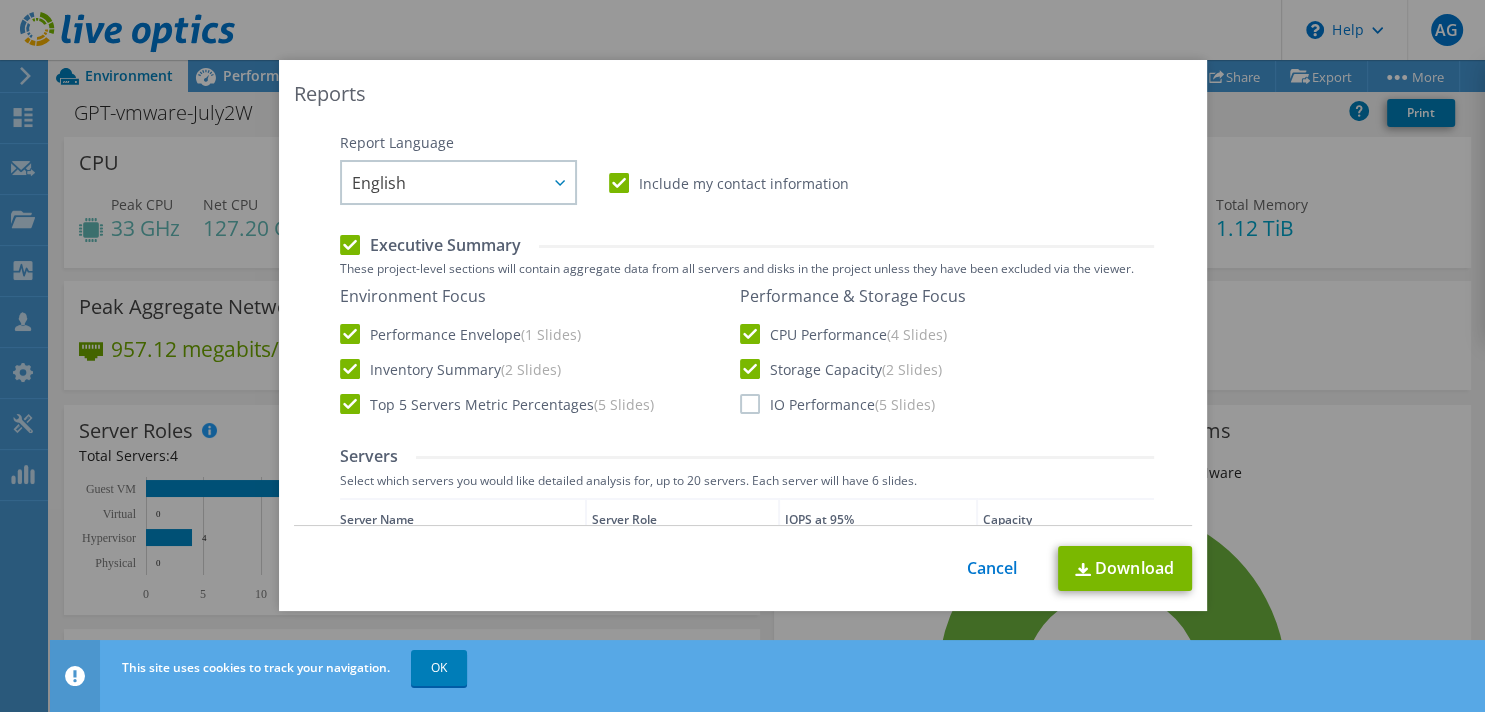 click on "IO Performance  (5 Slides)" at bounding box center [837, 404] 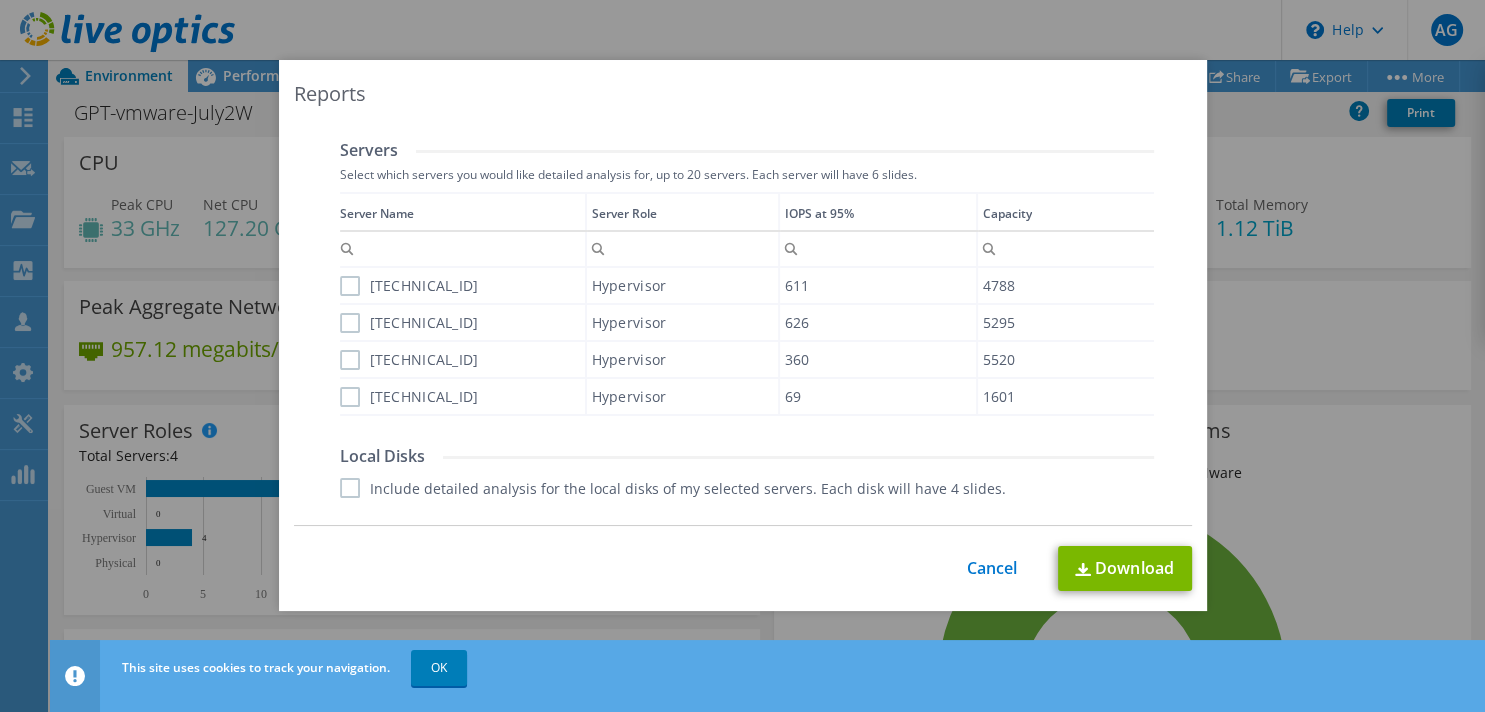 scroll, scrollTop: 683, scrollLeft: 0, axis: vertical 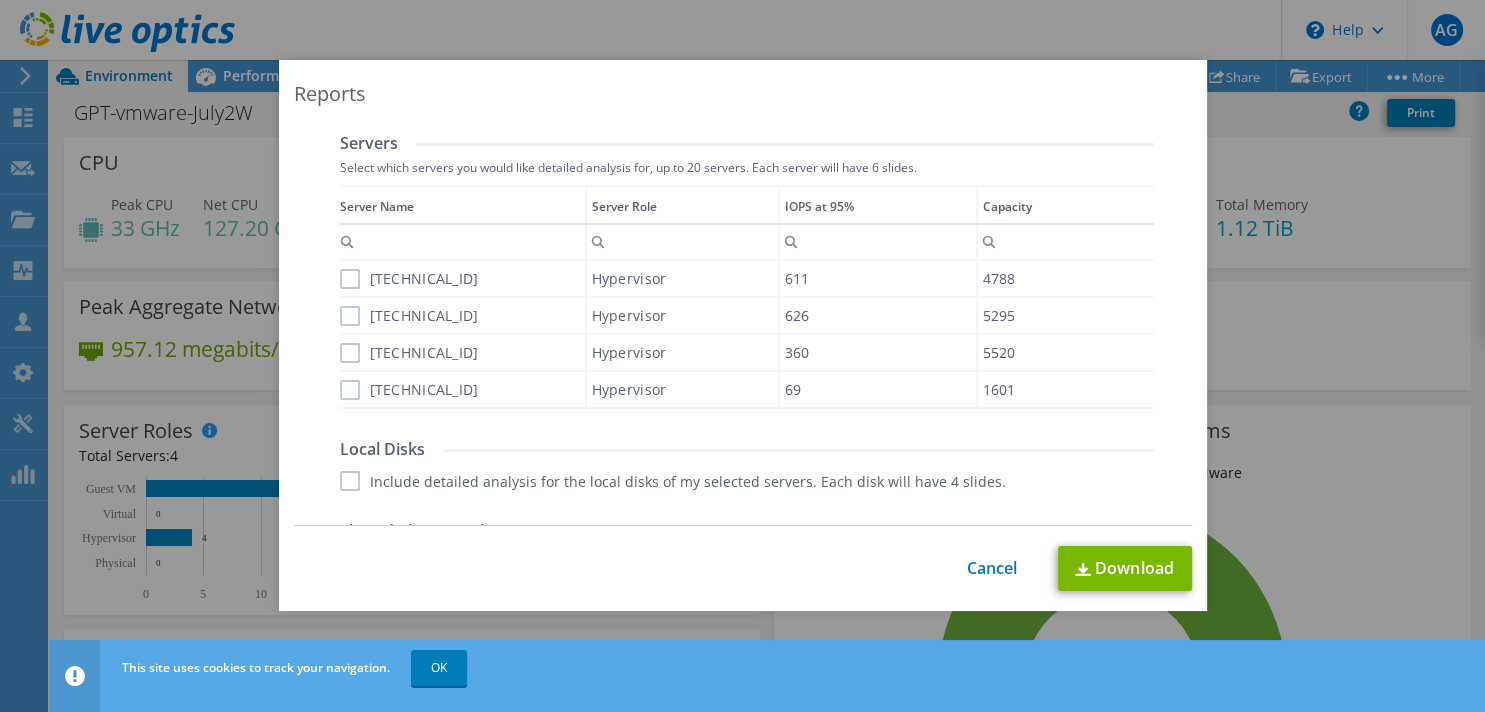 click on "[TECHNICAL_ID]" at bounding box center [409, 279] 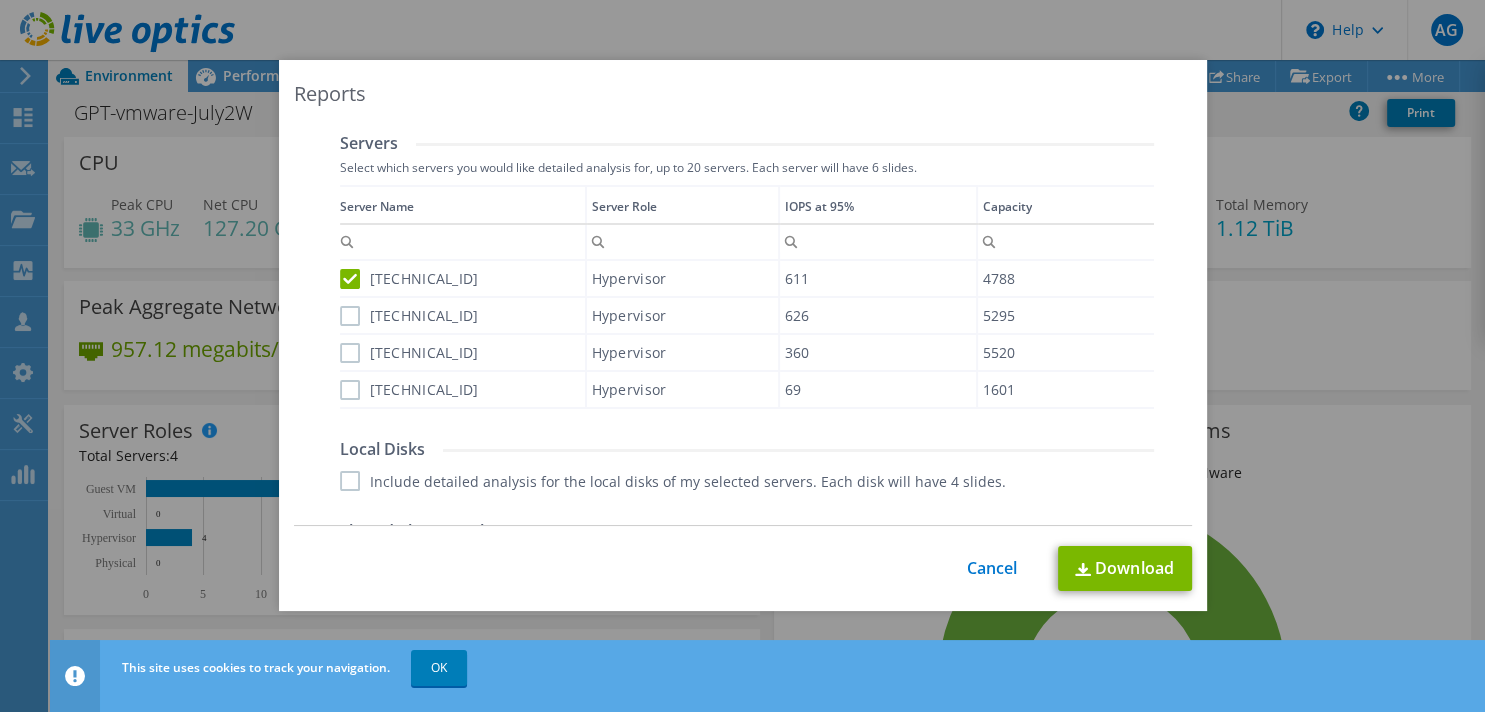 click on "[TECHNICAL_ID]" at bounding box center (409, 316) 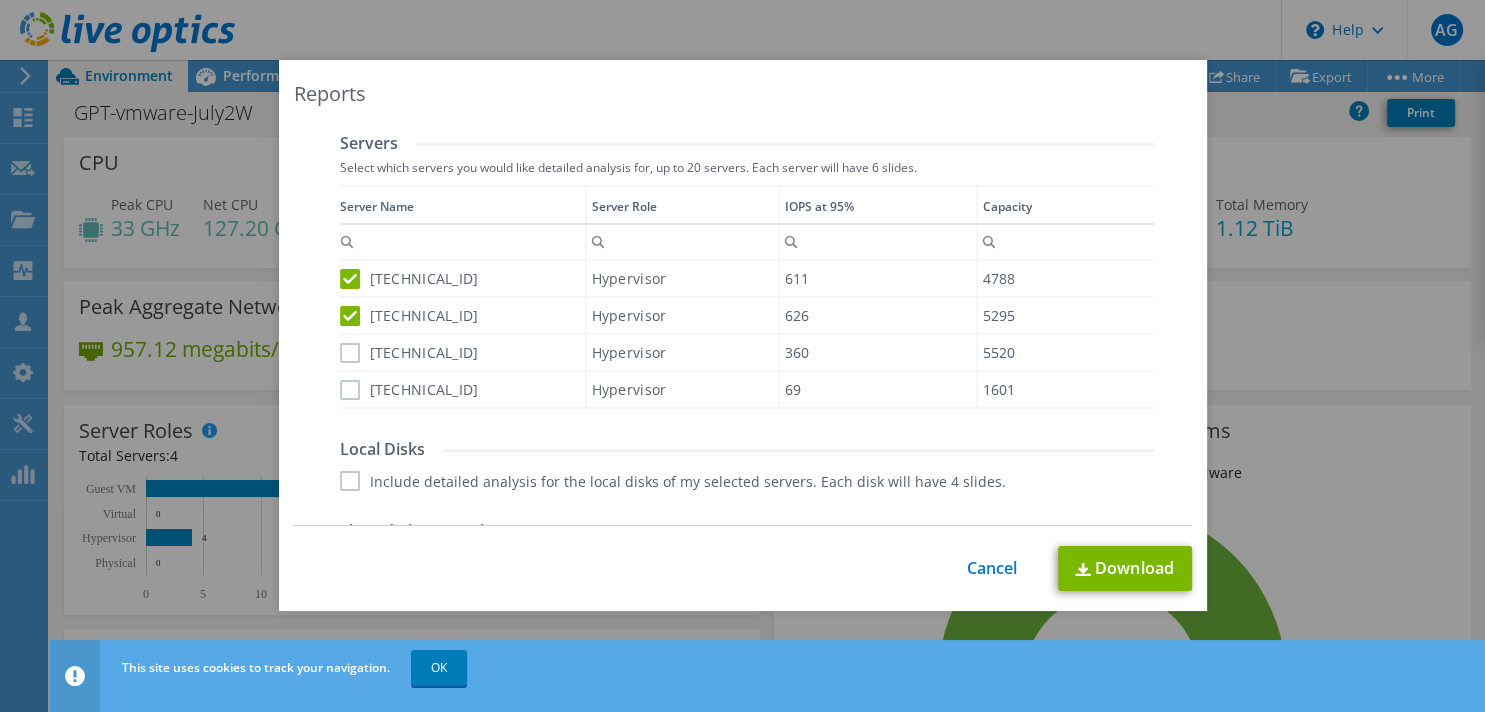 click on "[TECHNICAL_ID]" at bounding box center [409, 353] 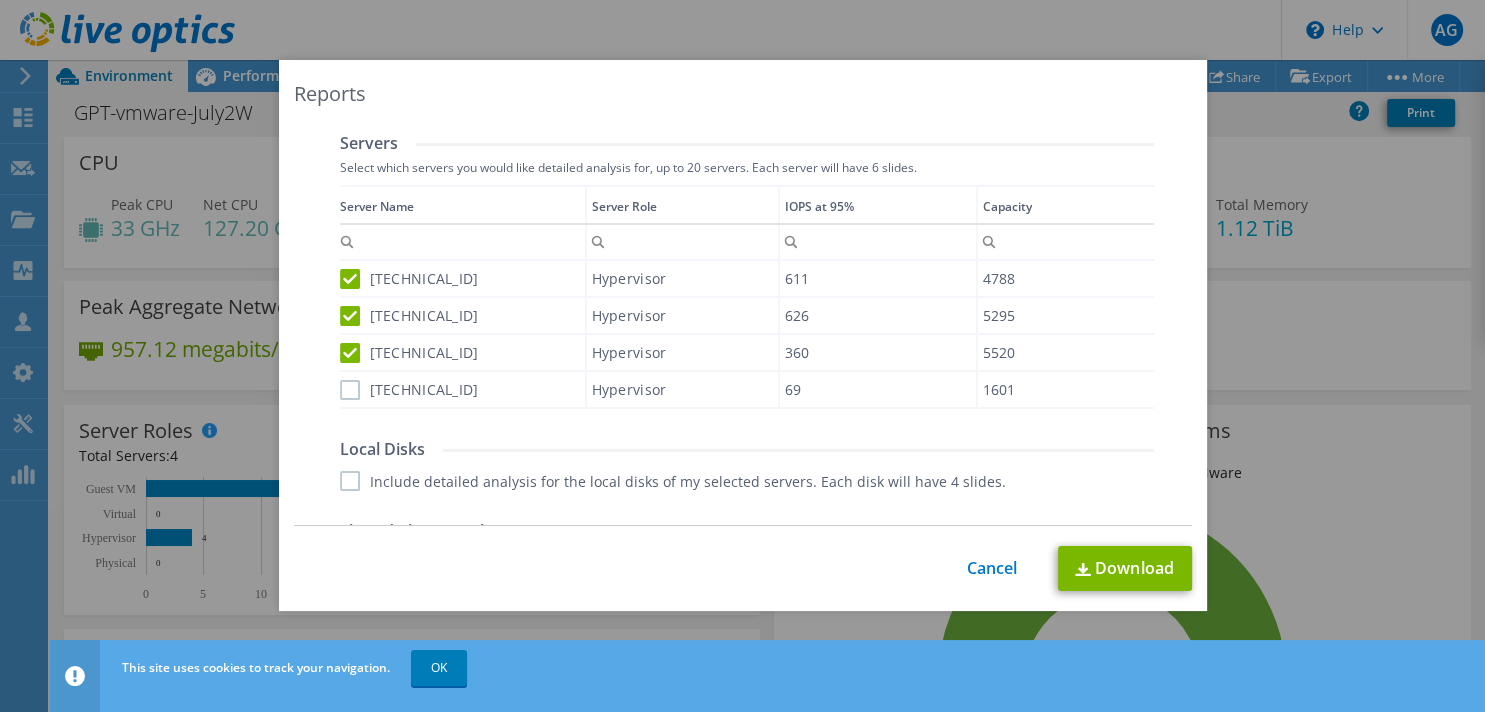 click on "[TECHNICAL_ID]" at bounding box center [462, 389] 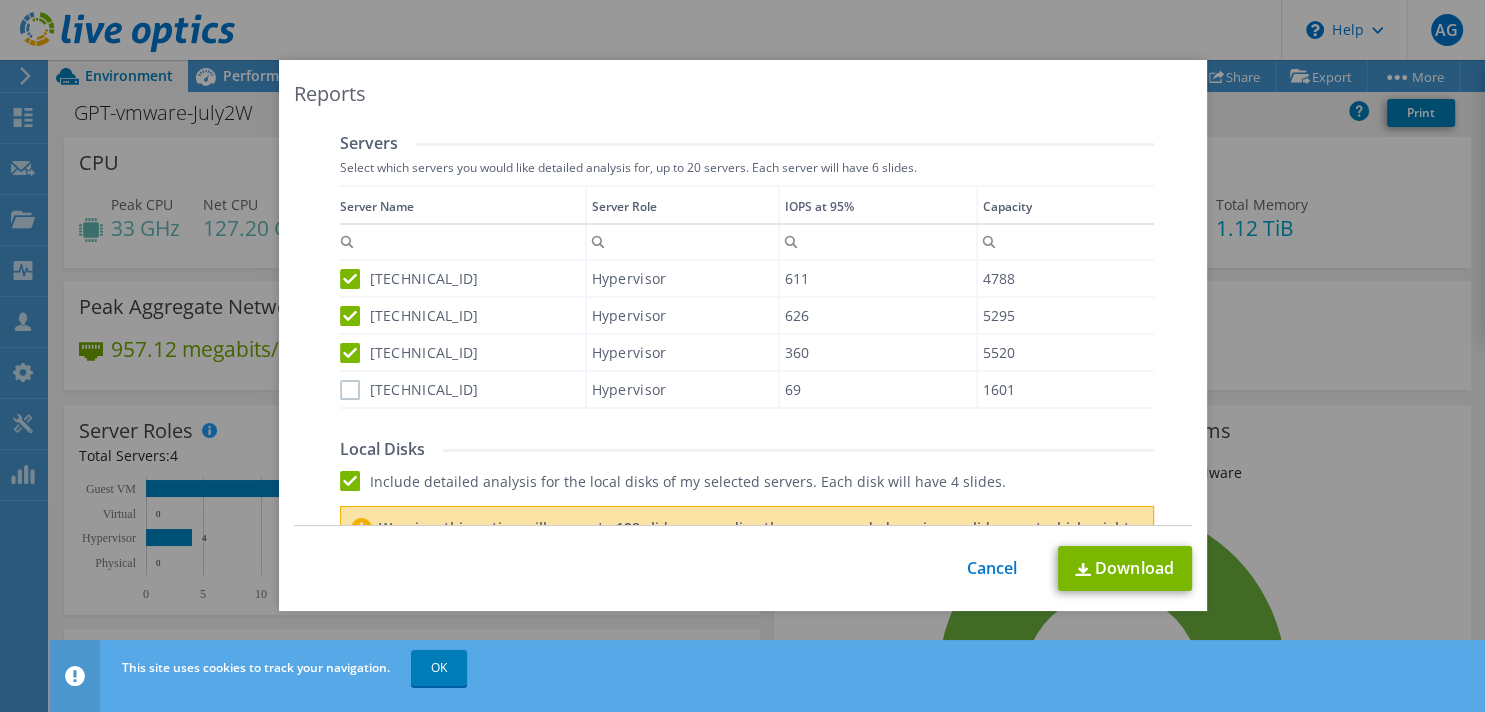 click on "[TECHNICAL_ID]" at bounding box center (409, 390) 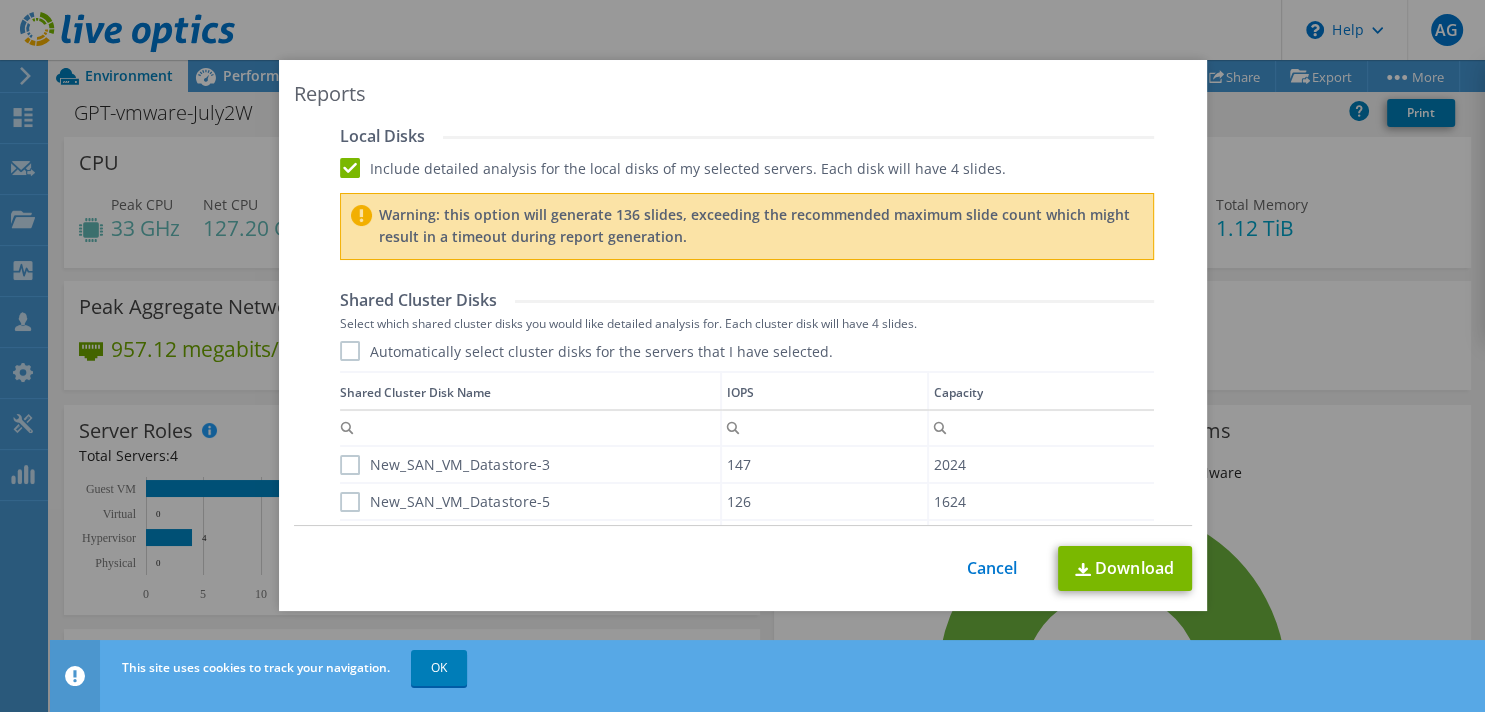 scroll, scrollTop: 1003, scrollLeft: 0, axis: vertical 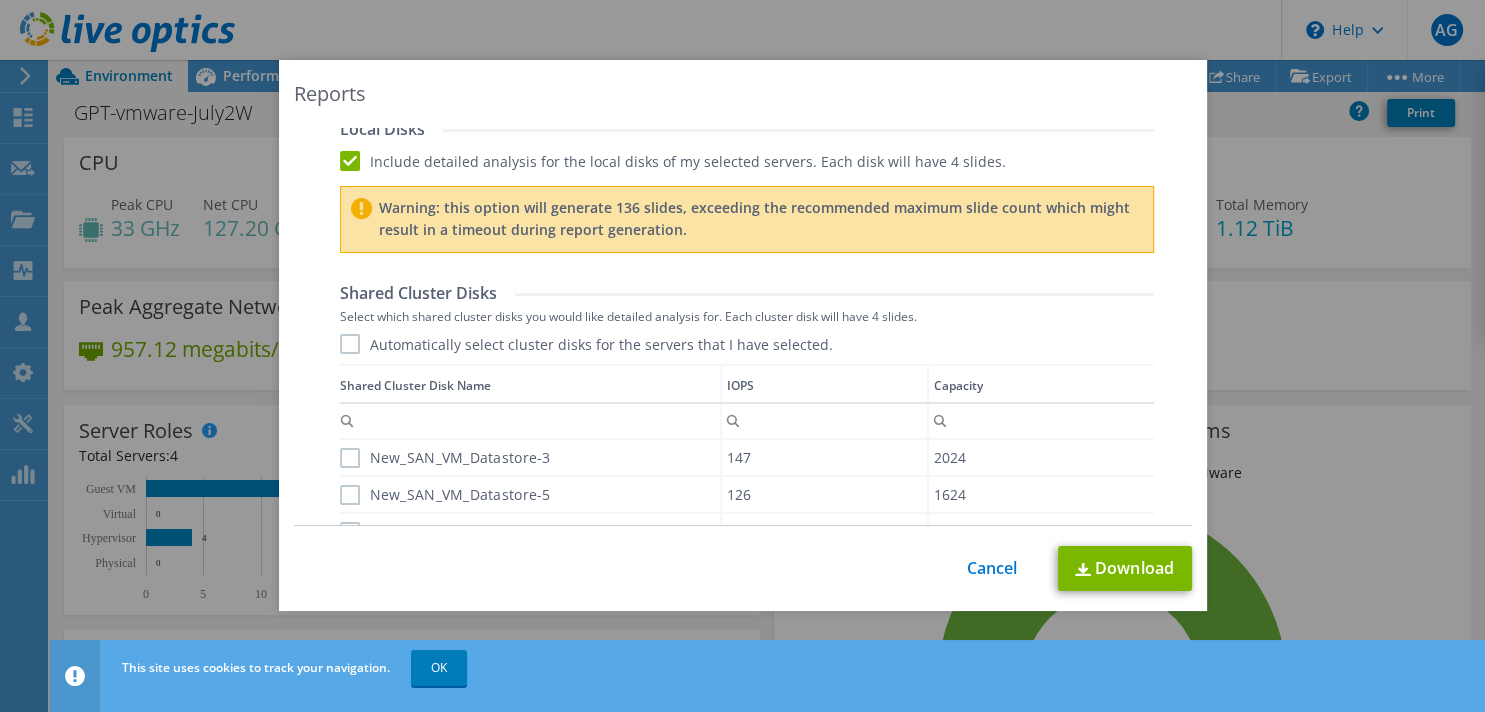 click on "Automatically select cluster disks for the servers that I have selected." at bounding box center [586, 344] 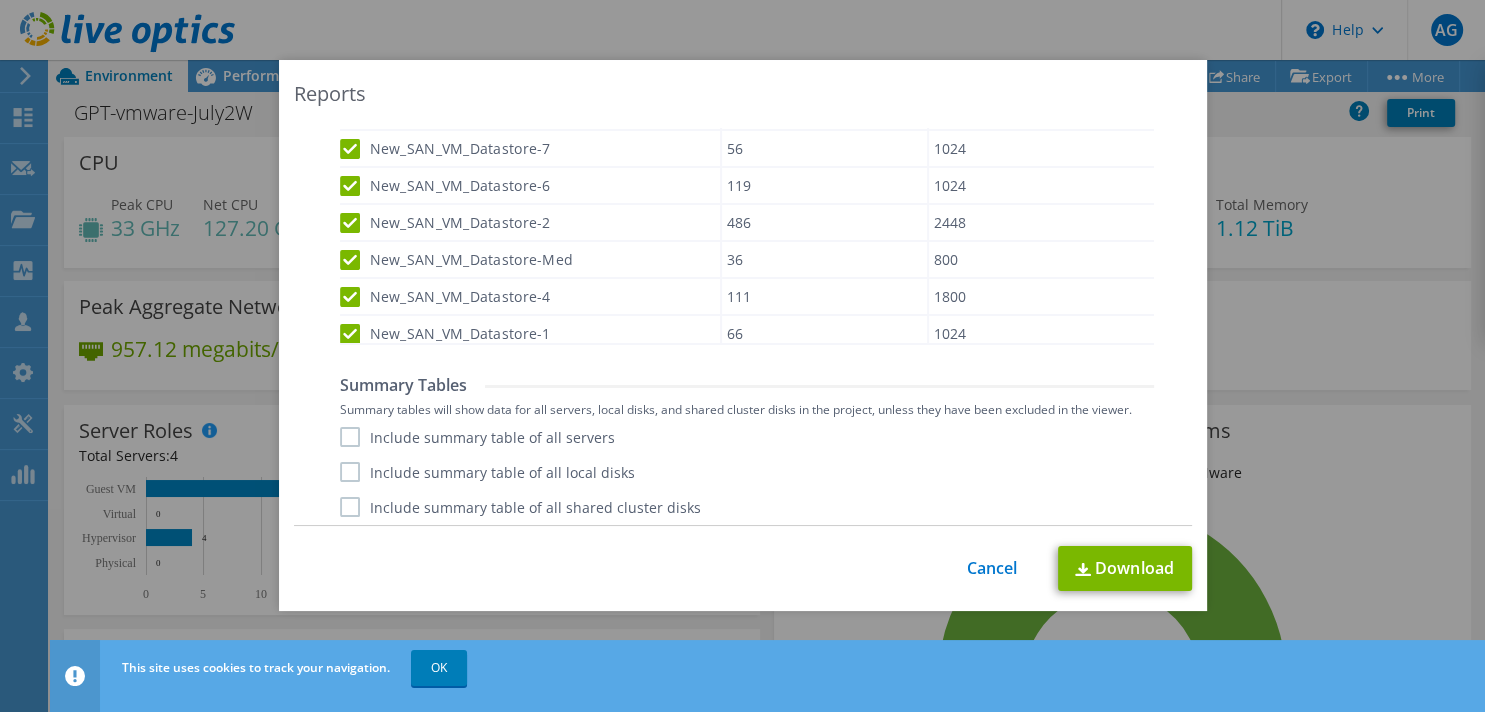 scroll, scrollTop: 1391, scrollLeft: 0, axis: vertical 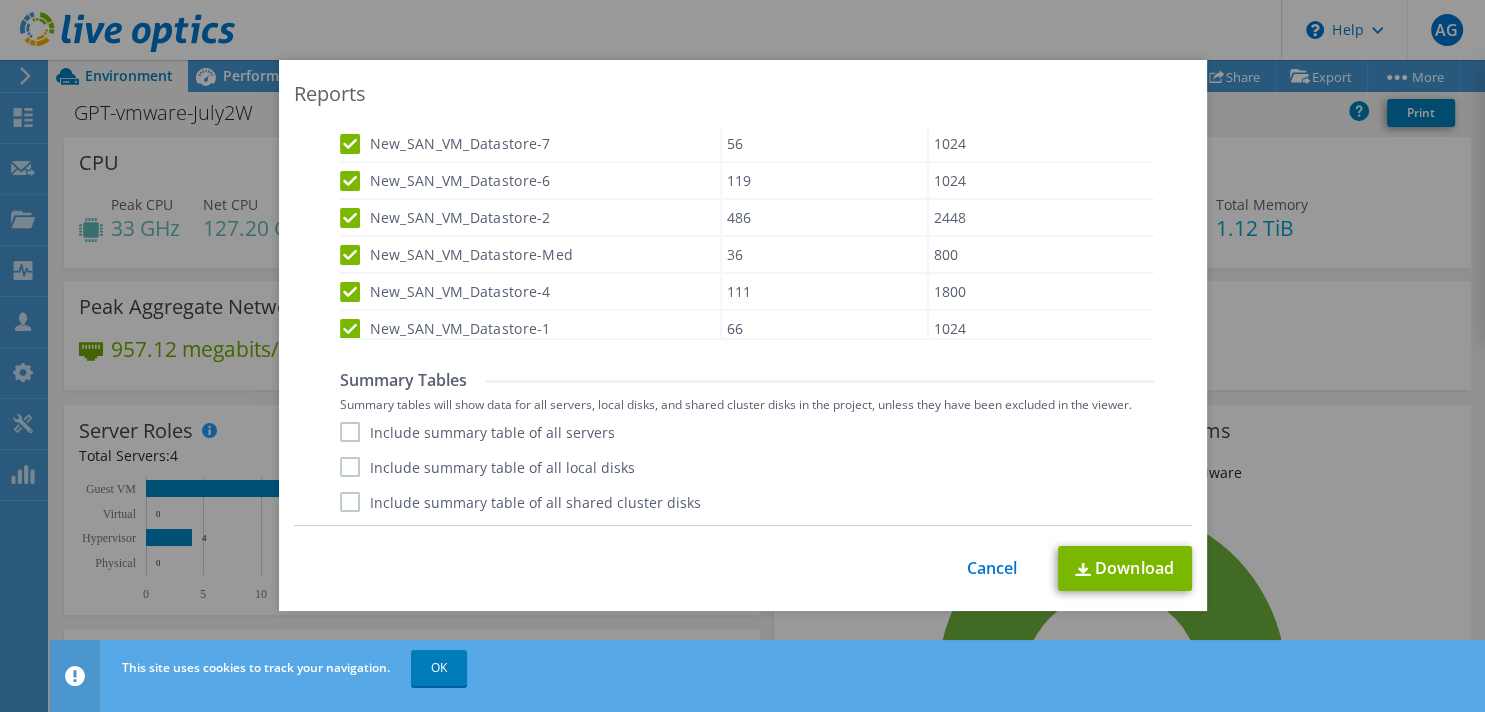 click on "Include summary table of all servers" at bounding box center [477, 432] 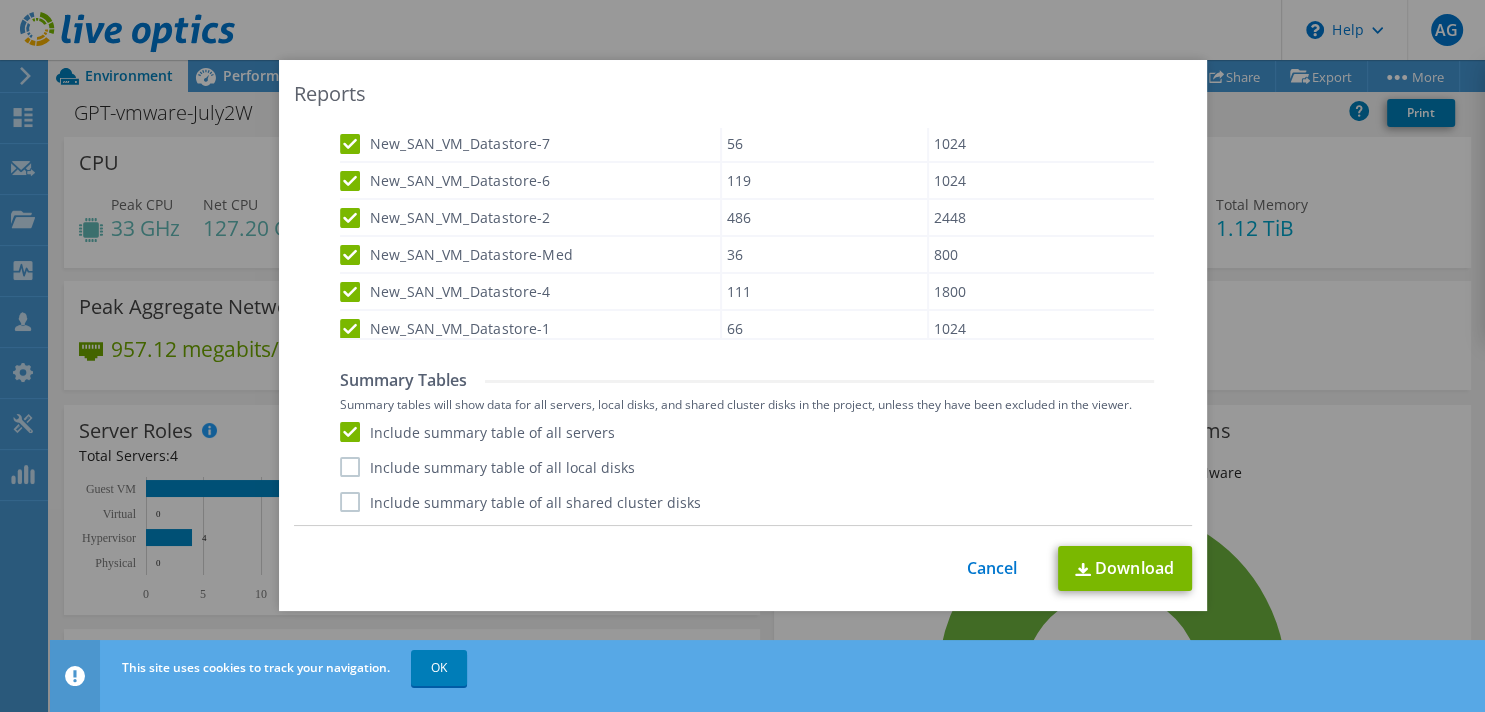 click on "Include summary table of all local disks" at bounding box center [487, 467] 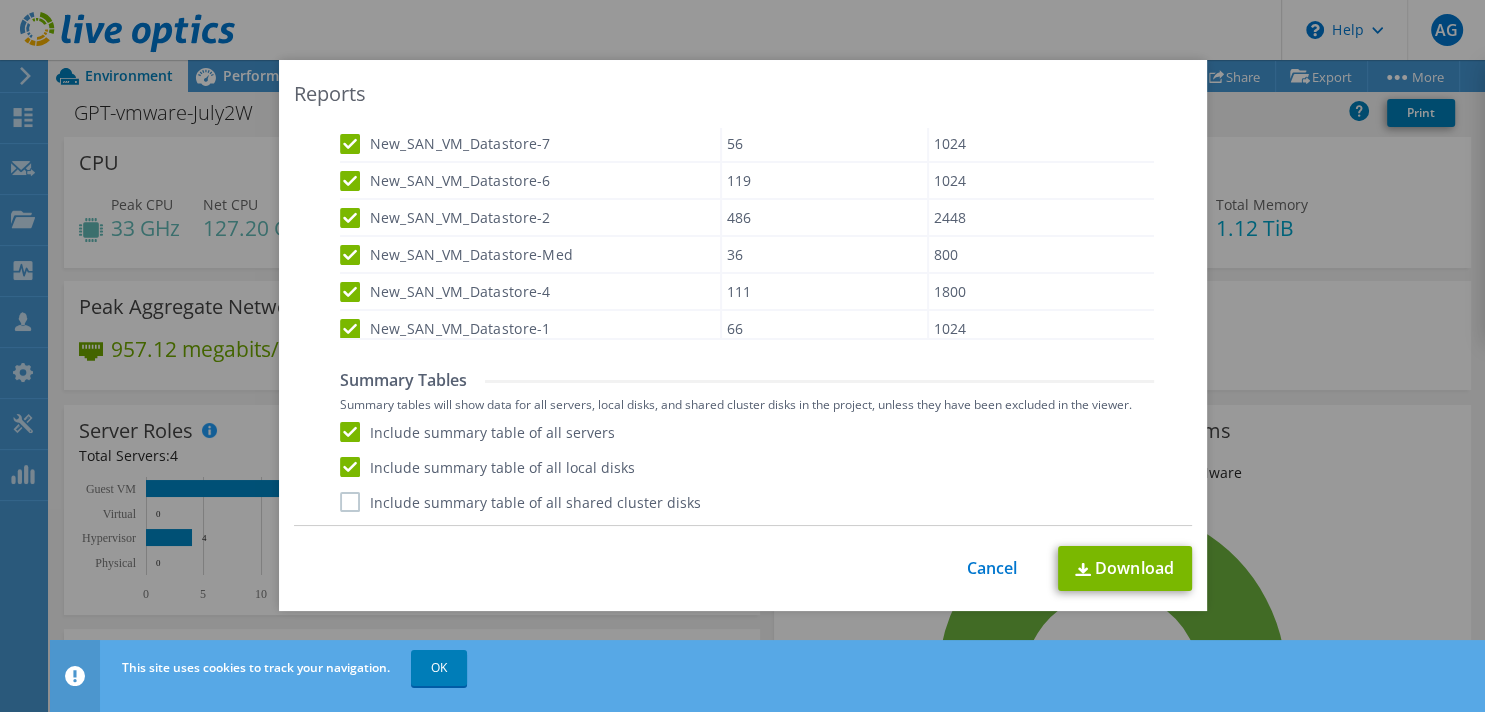 click on "Include summary table of all shared cluster disks" at bounding box center [520, 502] 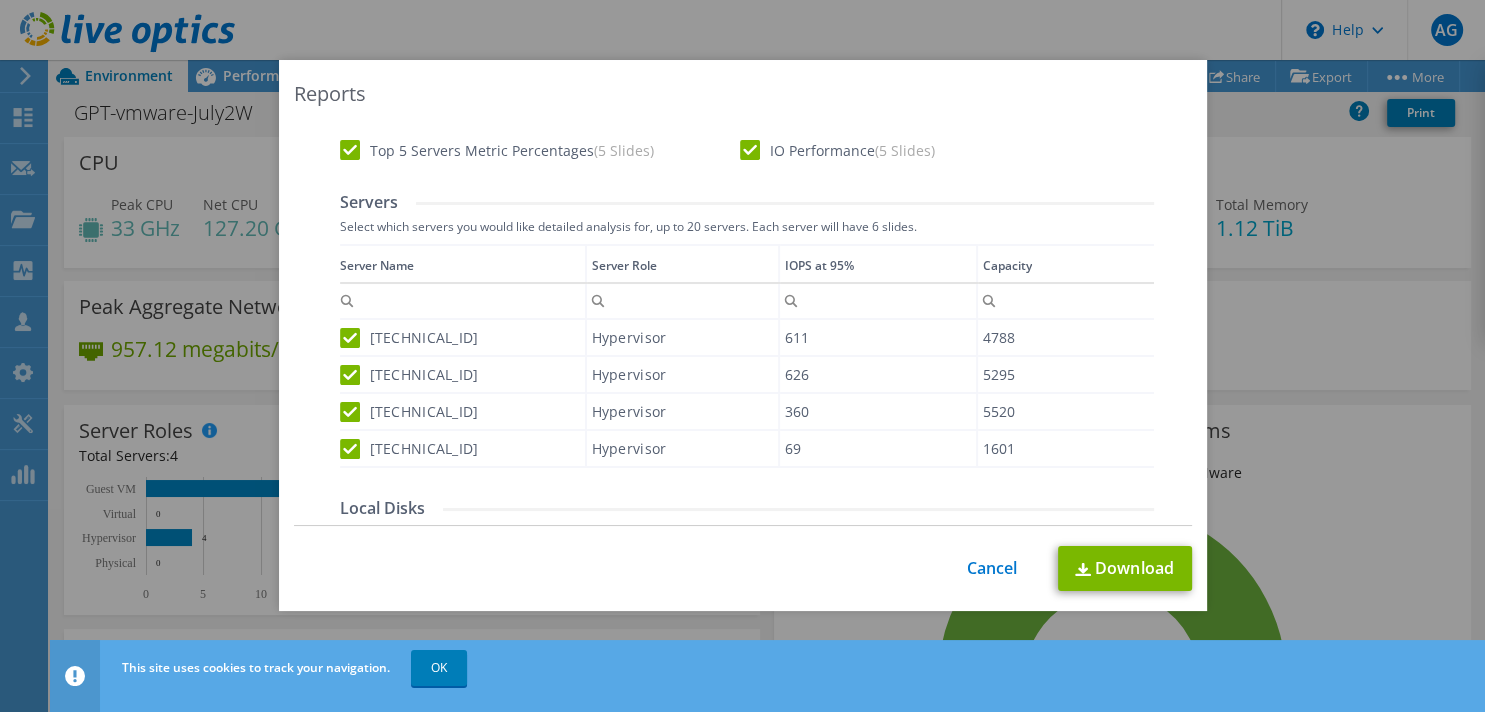 scroll, scrollTop: 1391, scrollLeft: 0, axis: vertical 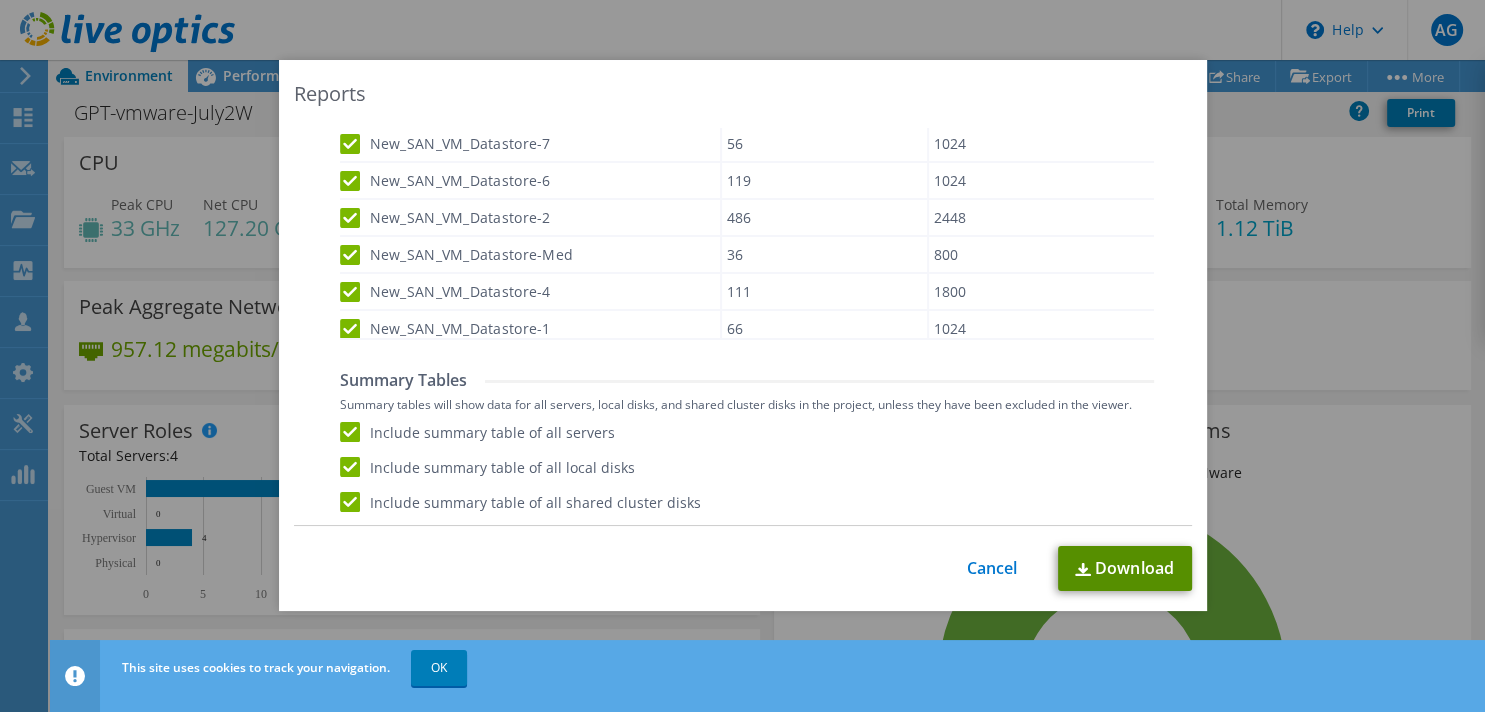 click on "Download" at bounding box center (1125, 568) 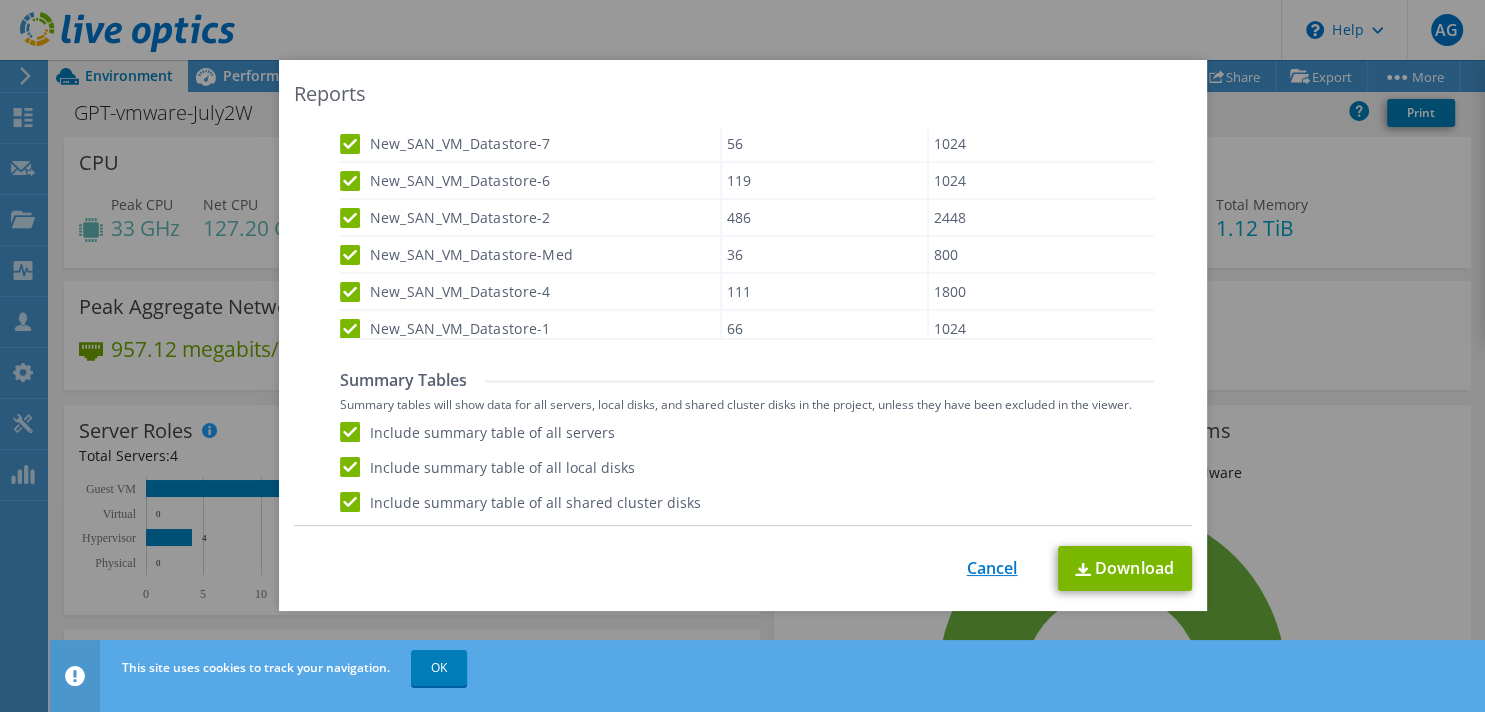 click on "Cancel" at bounding box center [992, 568] 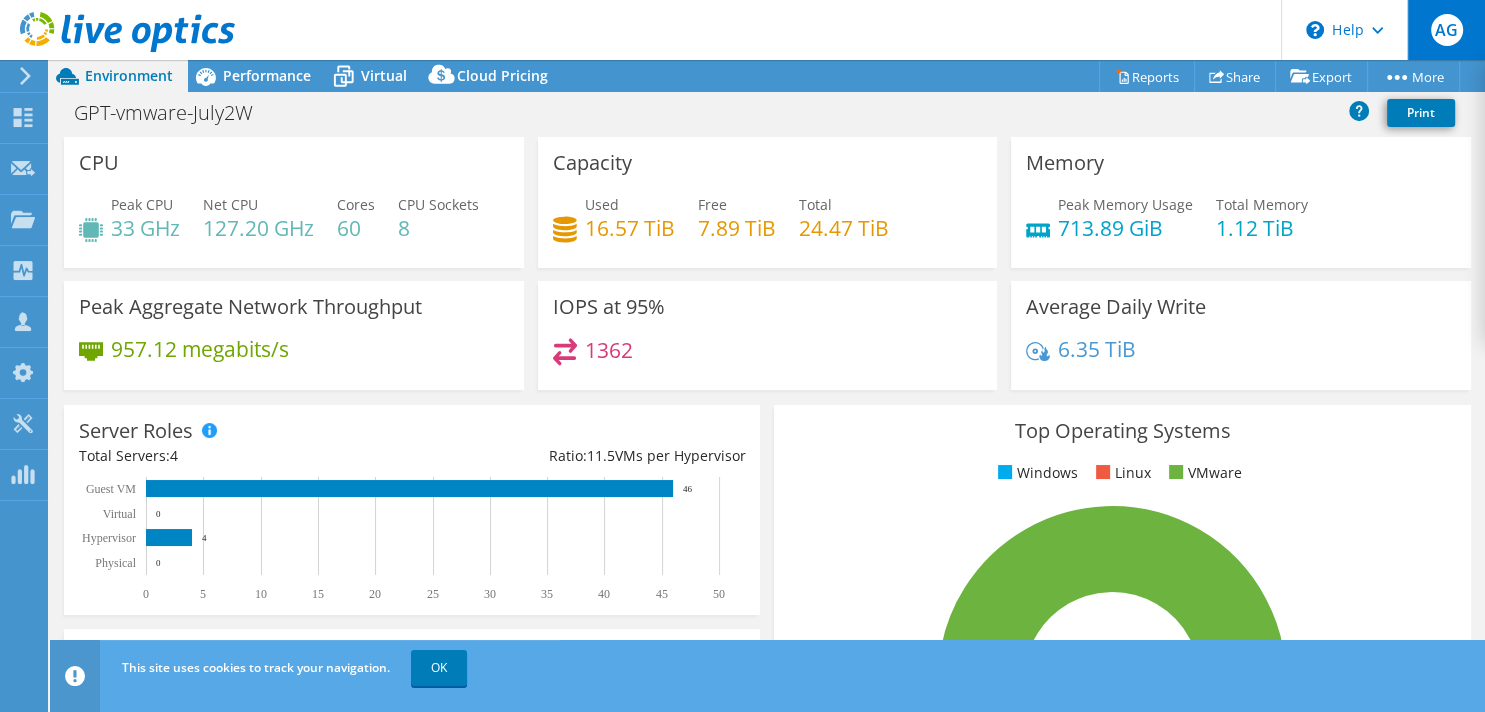 click on "AG" at bounding box center [1447, 30] 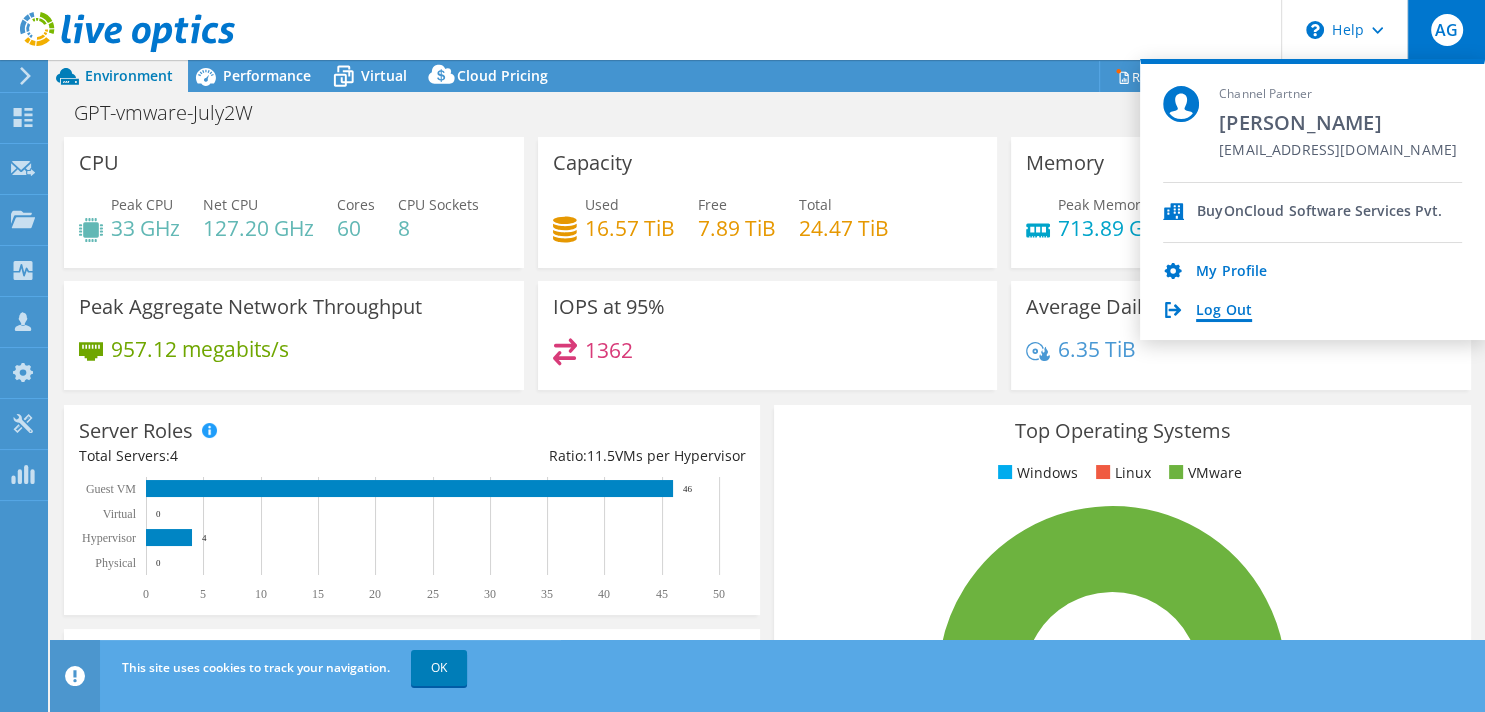 click on "Log Out" at bounding box center [1224, 311] 